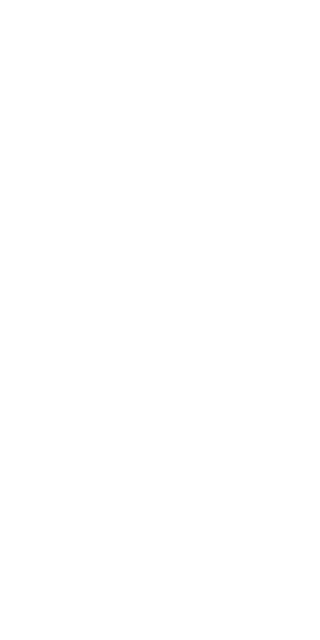 scroll, scrollTop: 0, scrollLeft: 0, axis: both 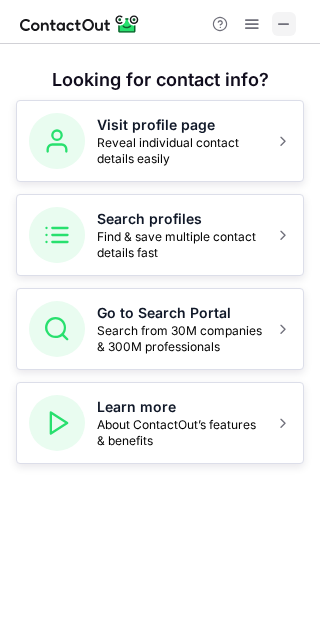 click at bounding box center (284, 24) 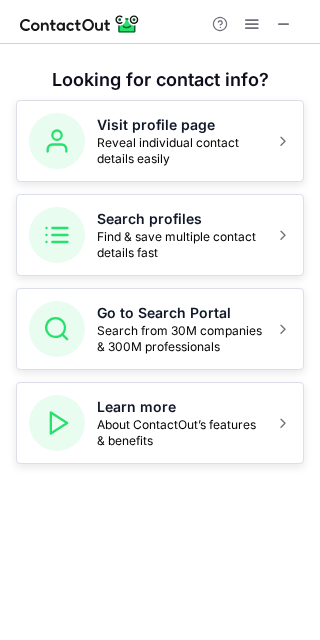 drag, startPoint x: 281, startPoint y: 27, endPoint x: 112, endPoint y: 36, distance: 169.23947 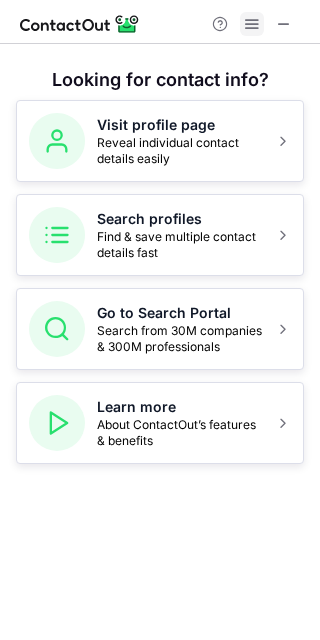 click at bounding box center (252, 24) 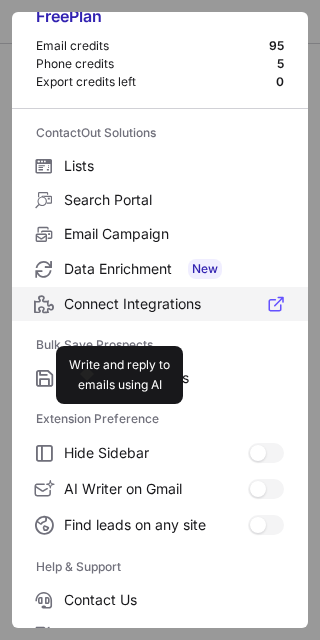 scroll, scrollTop: 0, scrollLeft: 0, axis: both 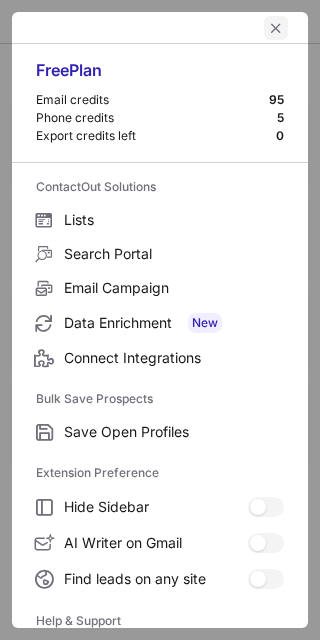 click at bounding box center (276, 28) 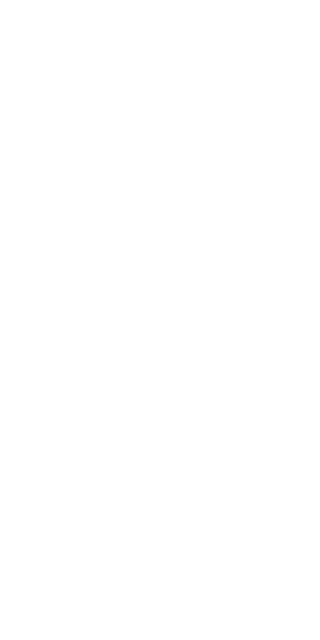 scroll, scrollTop: 0, scrollLeft: 0, axis: both 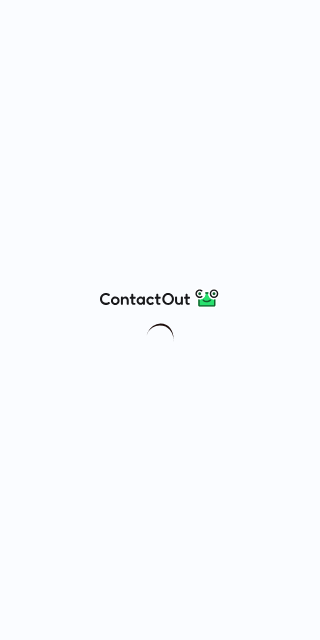 click at bounding box center (160, 320) 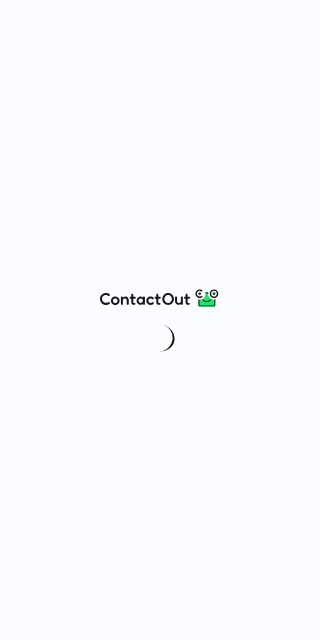 click at bounding box center [160, 320] 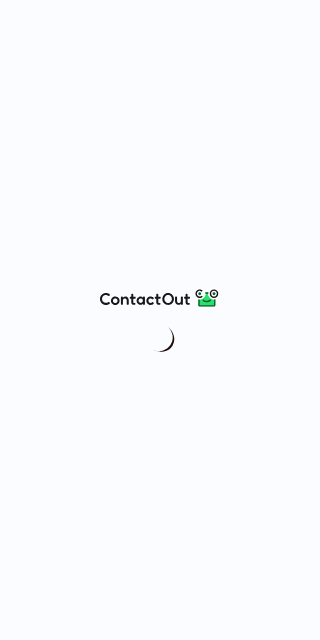 click at bounding box center (160, 320) 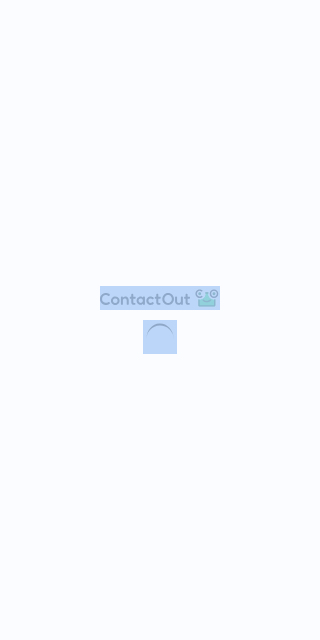 click at bounding box center [160, 320] 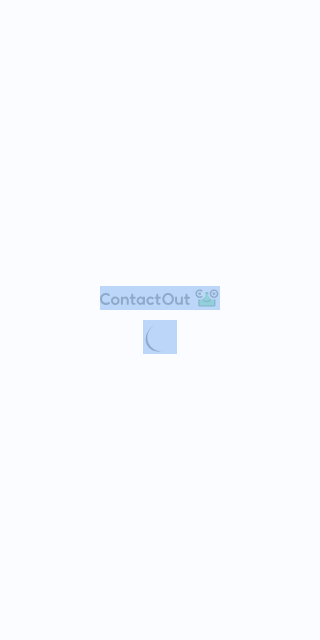 click at bounding box center (160, 320) 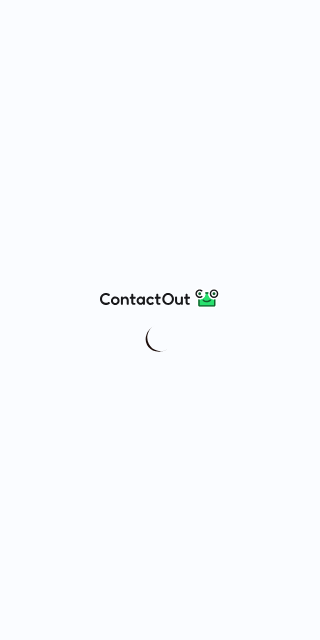 click at bounding box center (160, 320) 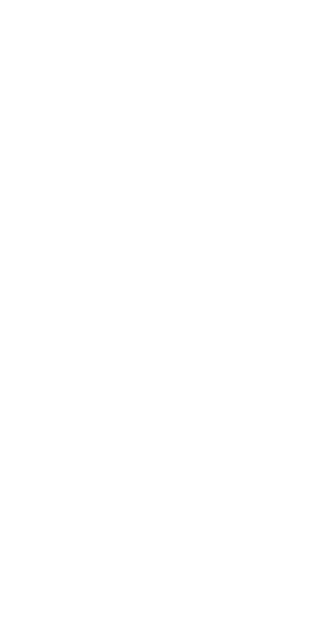 scroll, scrollTop: 0, scrollLeft: 0, axis: both 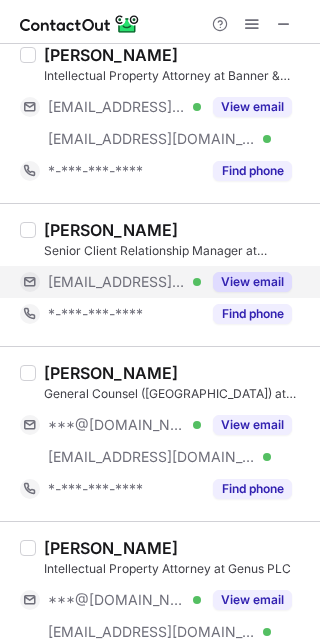 click on "[EMAIL_ADDRESS][DOMAIN_NAME] Verified" at bounding box center [110, 282] 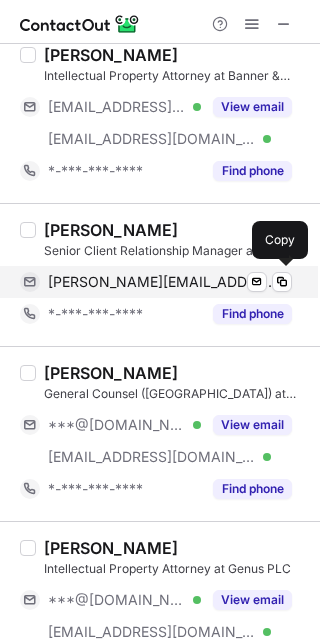 click on "[PERSON_NAME][EMAIL_ADDRESS][PERSON_NAME][DOMAIN_NAME]" at bounding box center [162, 282] 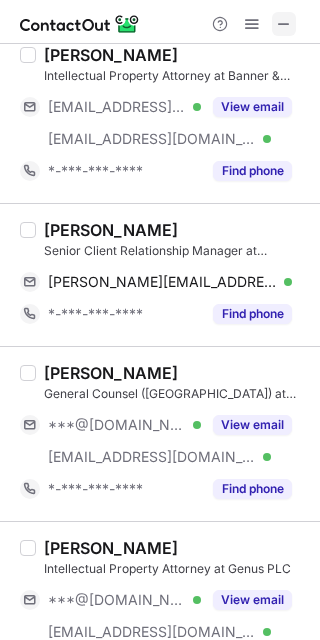 click at bounding box center (284, 24) 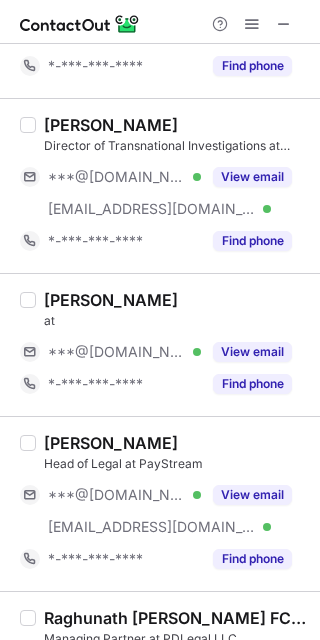 scroll, scrollTop: 2898, scrollLeft: 0, axis: vertical 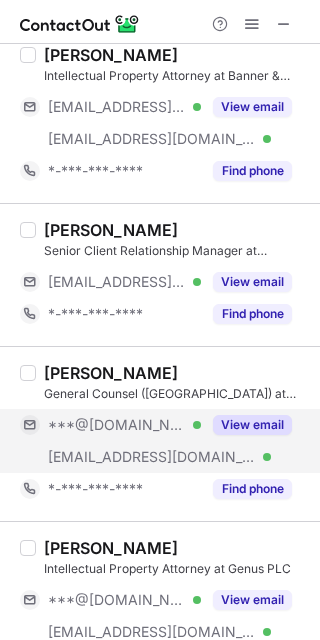 click on "***@[DOMAIN_NAME]" at bounding box center [117, 425] 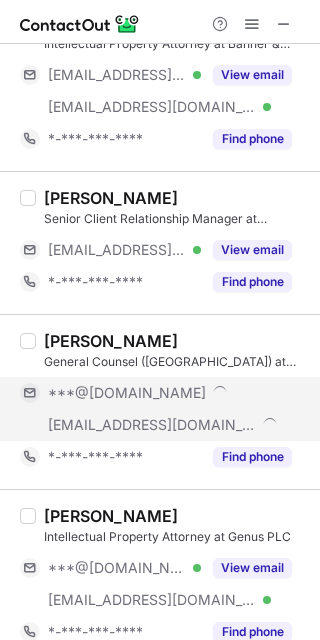 scroll, scrollTop: 2866, scrollLeft: 0, axis: vertical 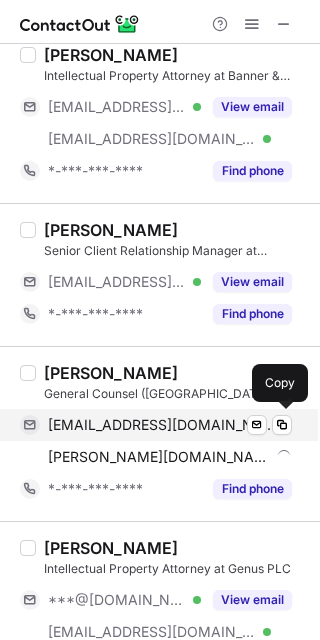 click on "[EMAIL_ADDRESS][DOMAIN_NAME]" at bounding box center [162, 425] 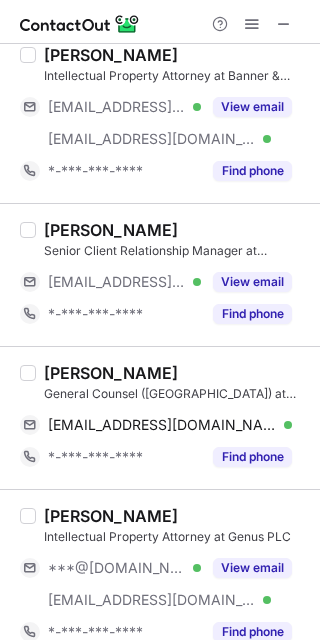 click at bounding box center [252, 24] 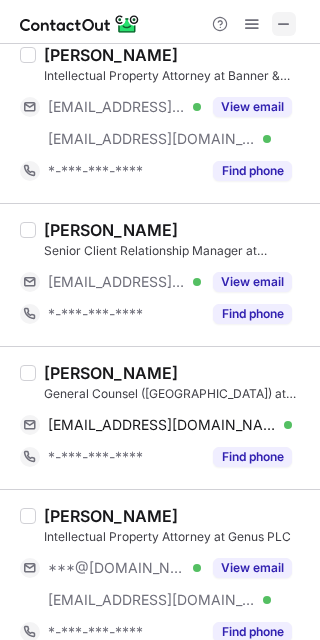 click at bounding box center [284, 24] 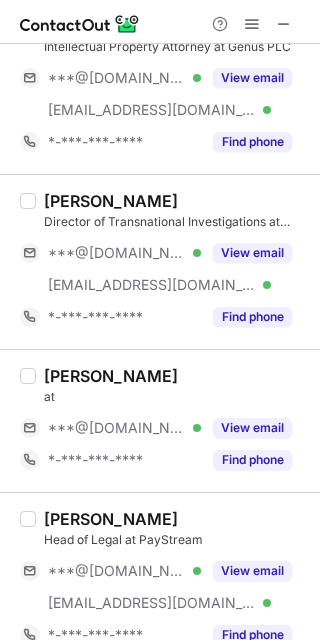 scroll, scrollTop: 3458, scrollLeft: 0, axis: vertical 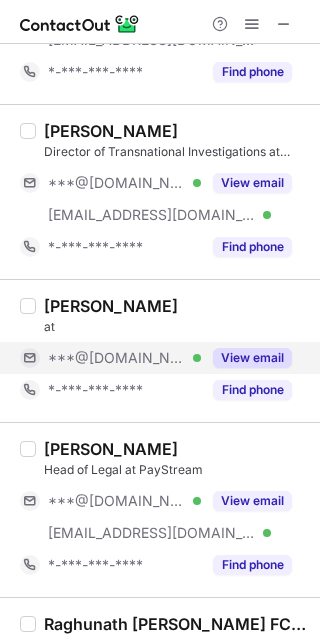 click on "***@[DOMAIN_NAME]" at bounding box center (117, 358) 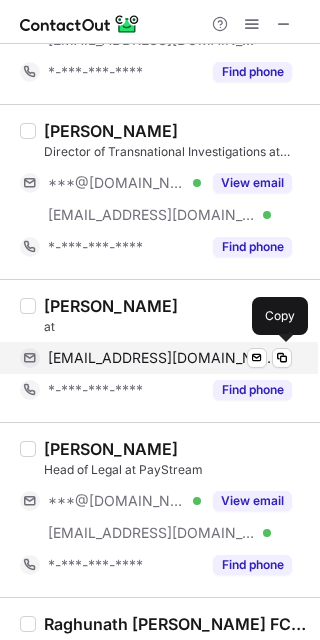 click on "[EMAIL_ADDRESS][DOMAIN_NAME]" at bounding box center [162, 358] 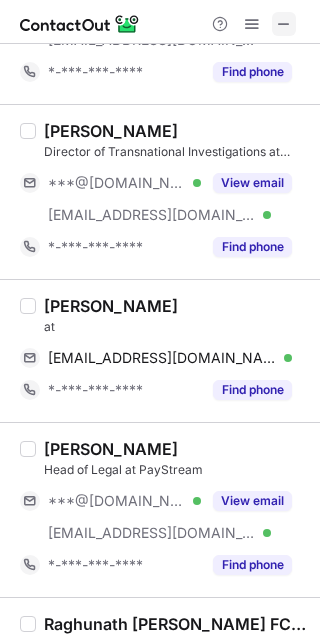 click at bounding box center (284, 24) 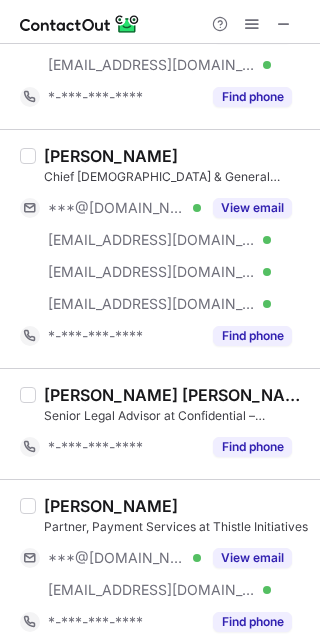 scroll, scrollTop: 1084, scrollLeft: 0, axis: vertical 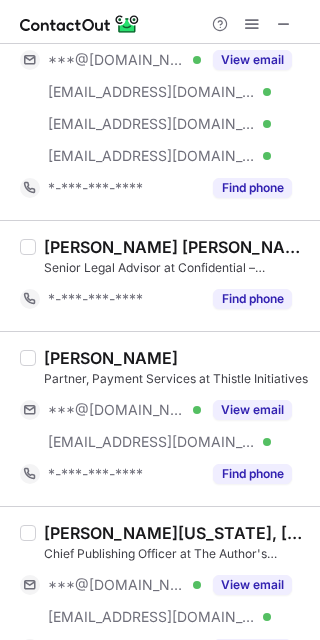 click on "Help & Support" at bounding box center (160, 22) 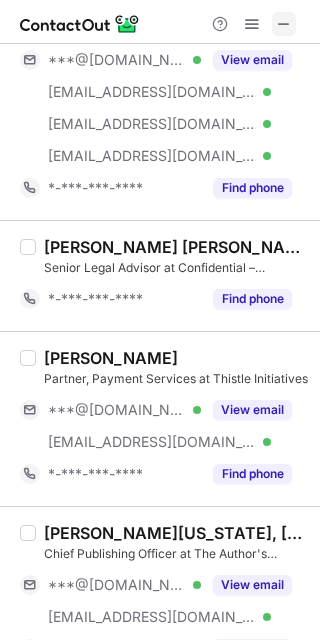 click at bounding box center (284, 24) 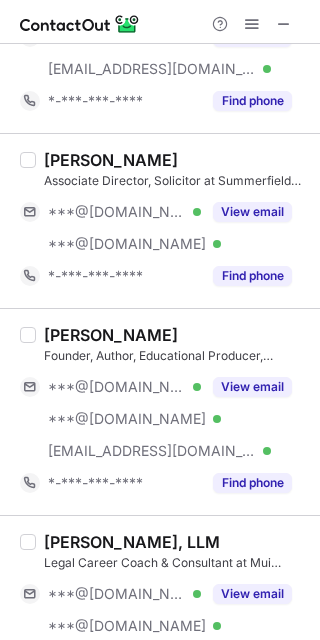 scroll, scrollTop: 1528, scrollLeft: 0, axis: vertical 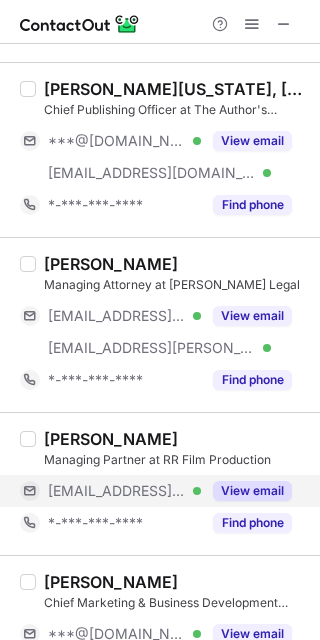 click on "[EMAIL_ADDRESS][DOMAIN_NAME]" at bounding box center (117, 491) 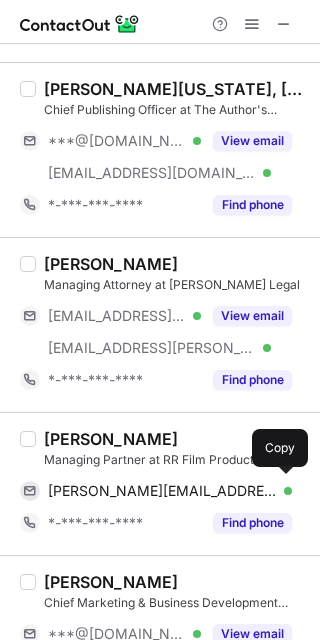 click on "[PERSON_NAME][EMAIL_ADDRESS][DOMAIN_NAME]" at bounding box center (162, 491) 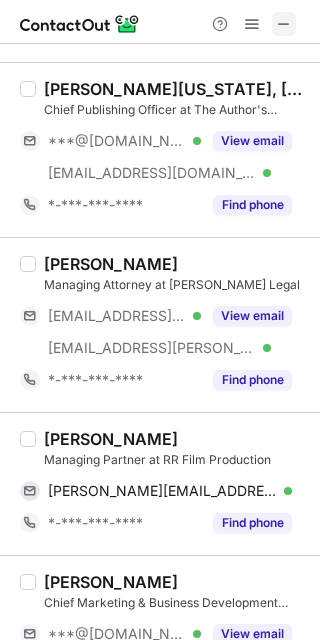 click at bounding box center (284, 24) 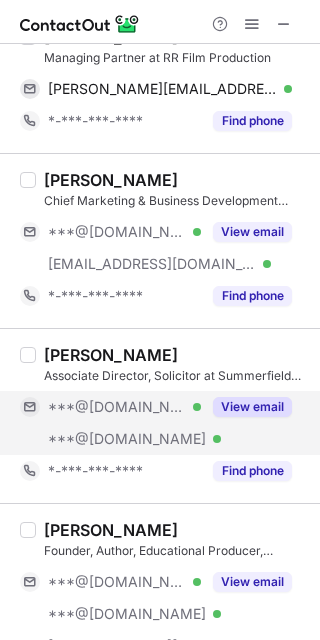 scroll, scrollTop: 2570, scrollLeft: 0, axis: vertical 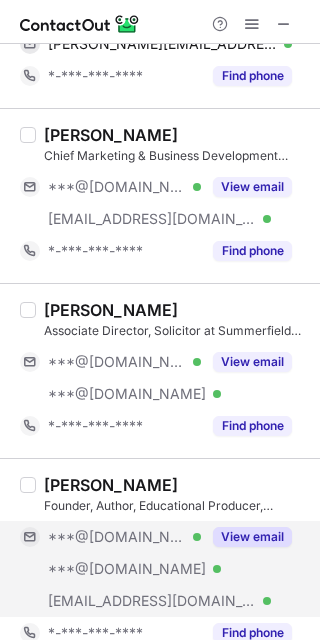 click on "***@[DOMAIN_NAME]" at bounding box center (117, 537) 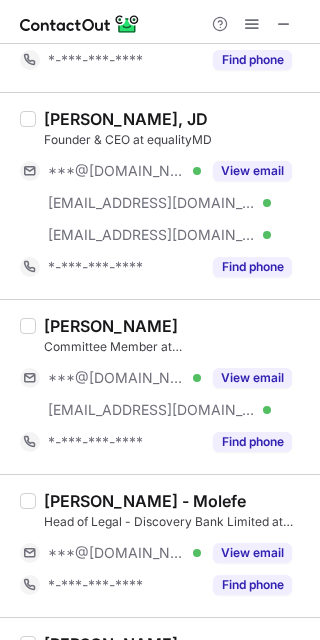 scroll, scrollTop: 2270, scrollLeft: 0, axis: vertical 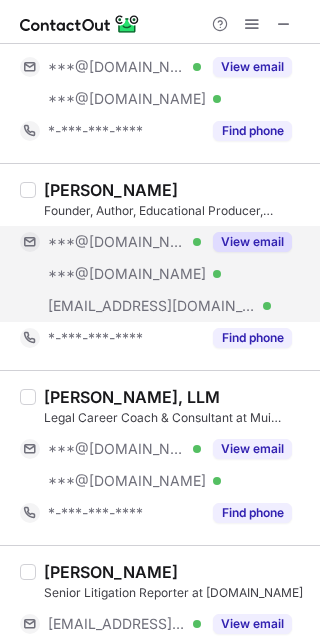 click on "***@[DOMAIN_NAME]" at bounding box center [117, 242] 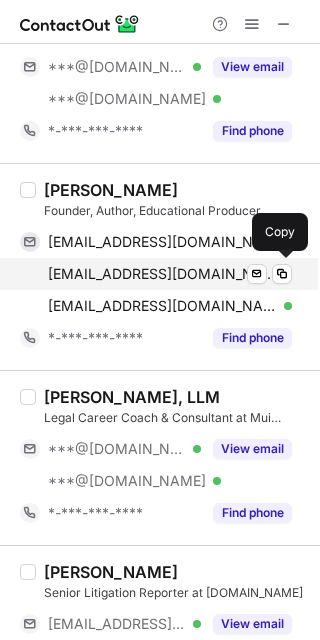 click on "[EMAIL_ADDRESS][DOMAIN_NAME]" at bounding box center [162, 274] 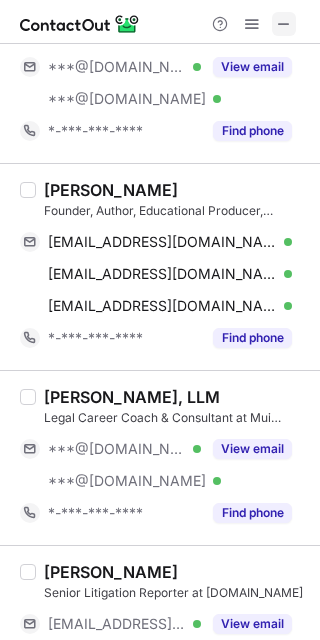 click at bounding box center [284, 24] 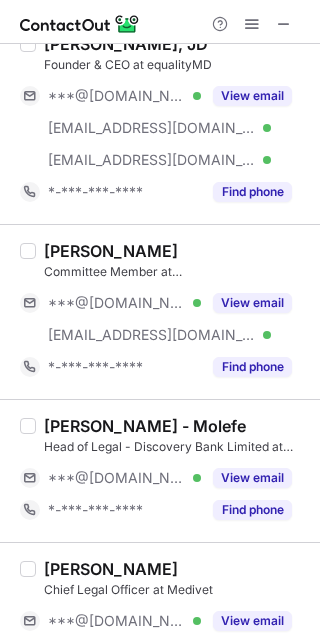 scroll, scrollTop: 3011, scrollLeft: 0, axis: vertical 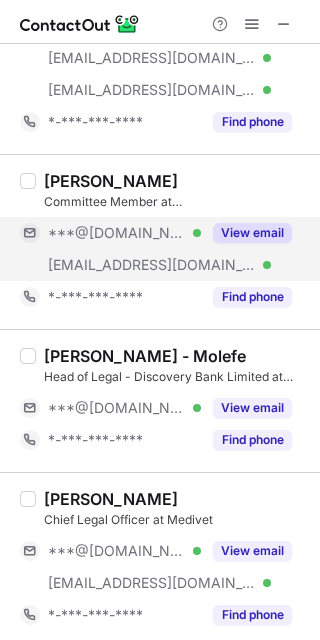 click on "***@[DOMAIN_NAME]" at bounding box center (117, 233) 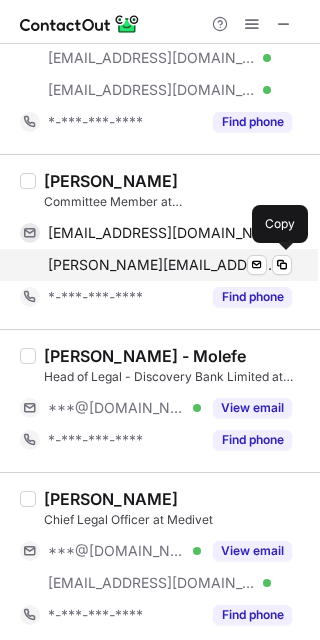 click on "[PERSON_NAME][EMAIL_ADDRESS][DOMAIN_NAME]" at bounding box center [162, 265] 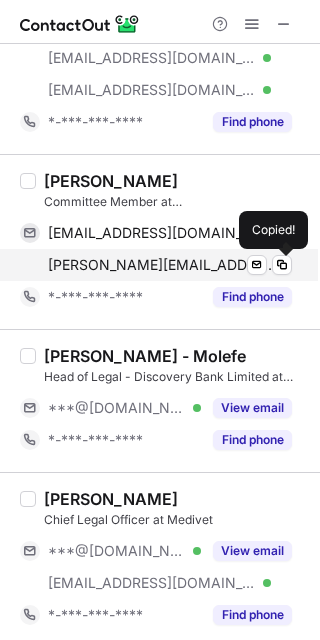 click on "[PERSON_NAME][EMAIL_ADDRESS][DOMAIN_NAME]" at bounding box center [162, 265] 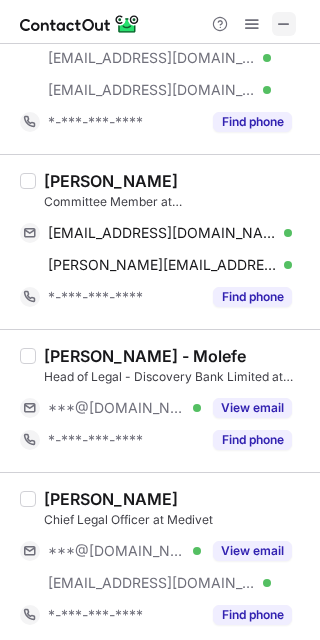 click at bounding box center (284, 24) 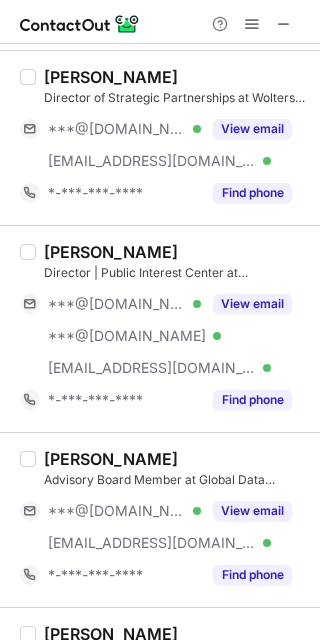 scroll, scrollTop: 3307, scrollLeft: 0, axis: vertical 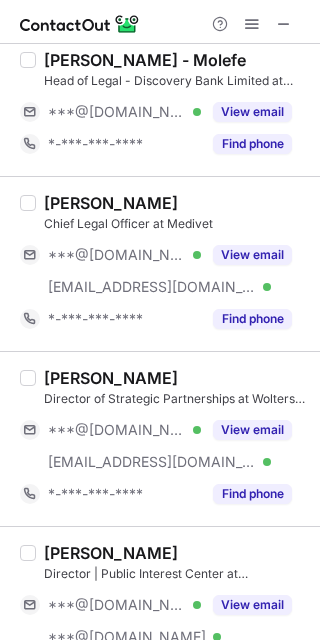 click on "Director of Strategic Partnerships at Wolters Kluwer Legal & Regulatory US" at bounding box center [176, 399] 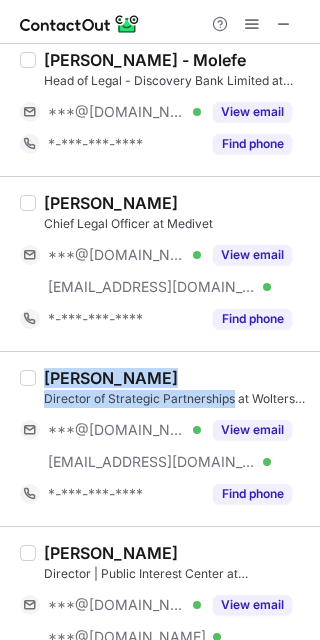 drag, startPoint x: 199, startPoint y: 395, endPoint x: 44, endPoint y: 374, distance: 156.4161 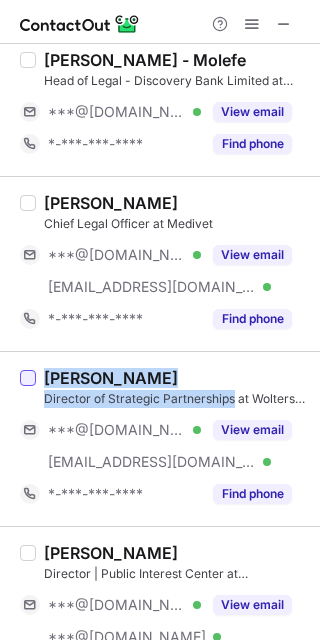 copy on "[PERSON_NAME] Director of Strategic Partnerships" 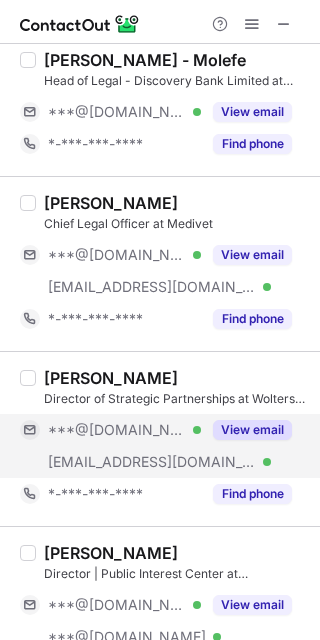 click on "***@[DOMAIN_NAME]" at bounding box center (117, 430) 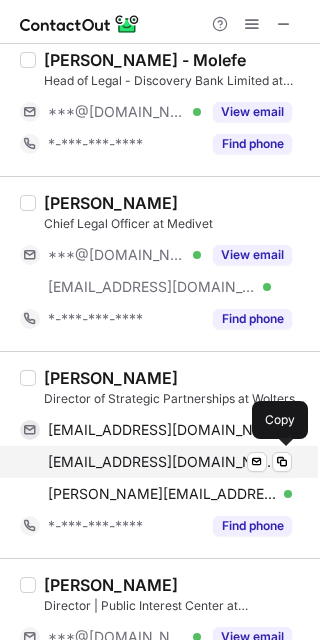click on "[EMAIL_ADDRESS][DOMAIN_NAME]" at bounding box center (162, 462) 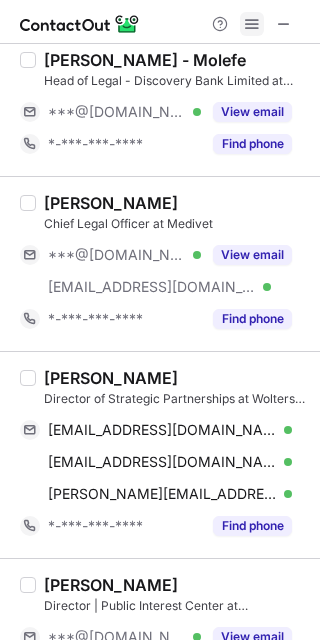 click at bounding box center [252, 24] 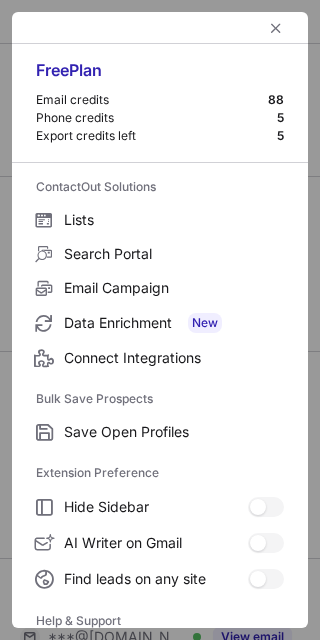 click at bounding box center (160, 28) 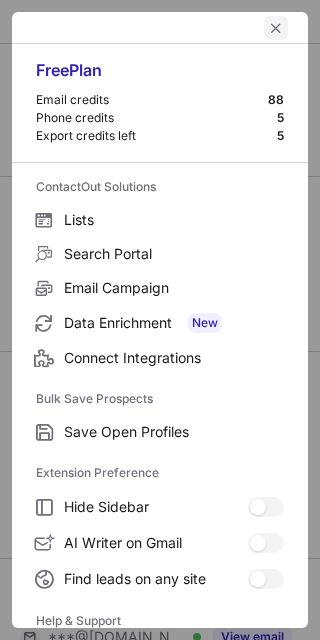 click at bounding box center [160, 28] 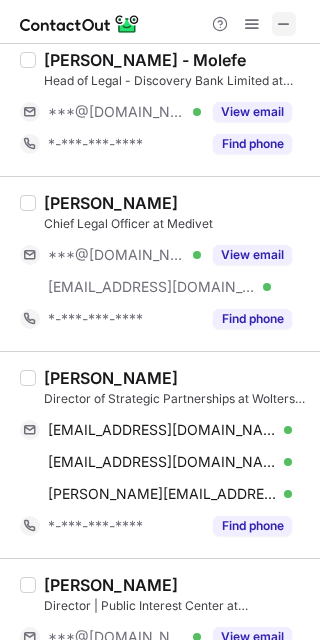 click at bounding box center [284, 24] 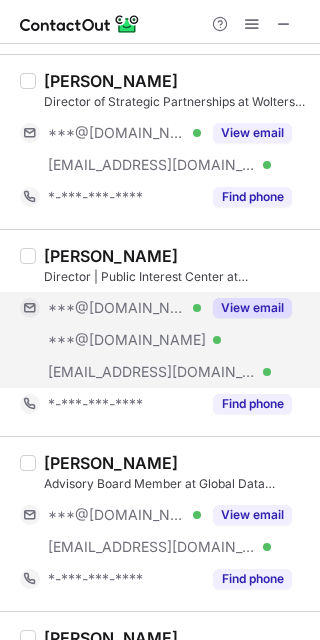 scroll, scrollTop: 3720, scrollLeft: 0, axis: vertical 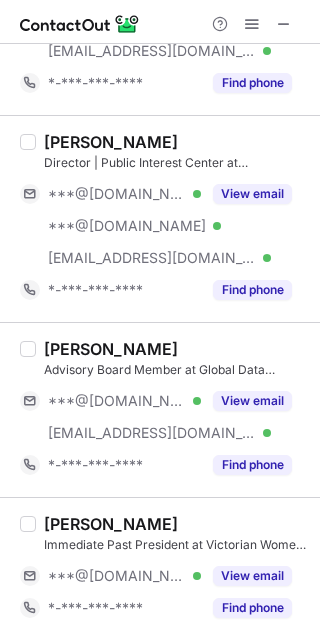 click on "Advisory Board Member at Global Data Innovation" at bounding box center [176, 370] 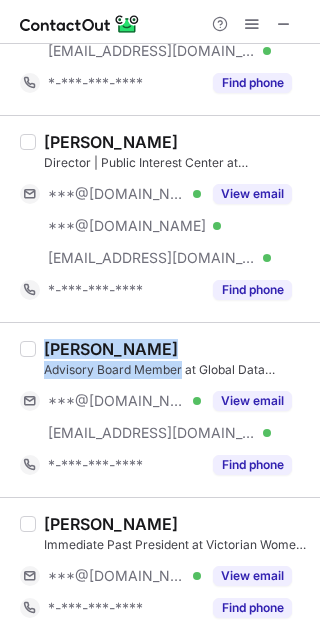 drag, startPoint x: 166, startPoint y: 370, endPoint x: 54, endPoint y: 347, distance: 114.33722 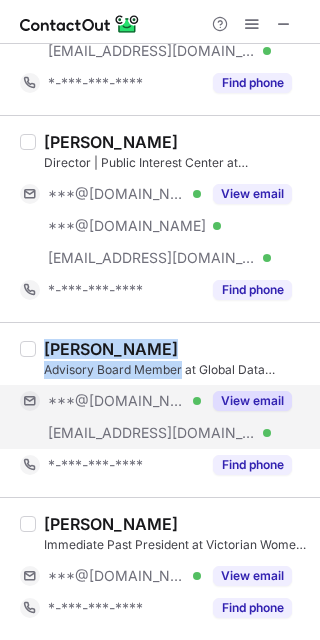 copy on "[PERSON_NAME] Given Advisory Board Member" 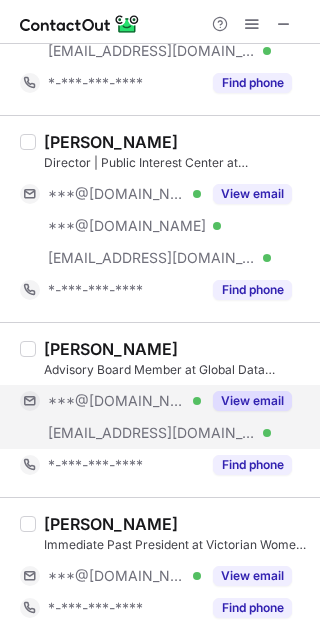 click on "***@[DOMAIN_NAME]" at bounding box center (117, 401) 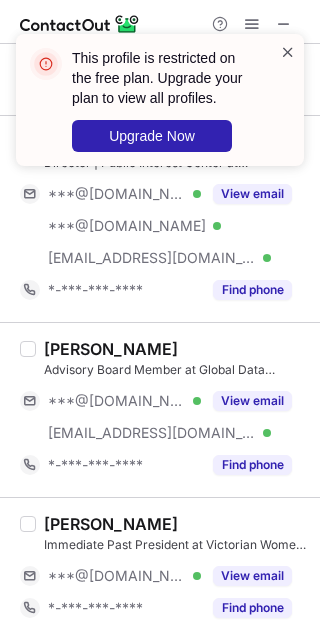 click at bounding box center [288, 52] 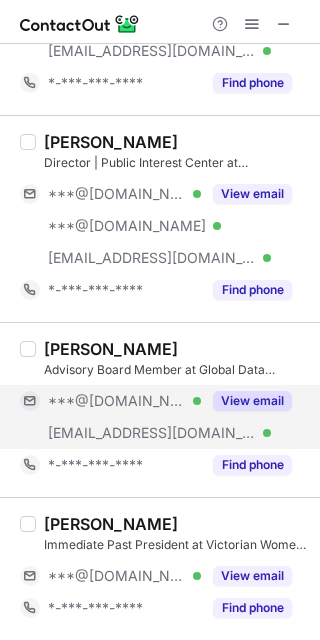 click on "***@[DOMAIN_NAME]" at bounding box center (117, 401) 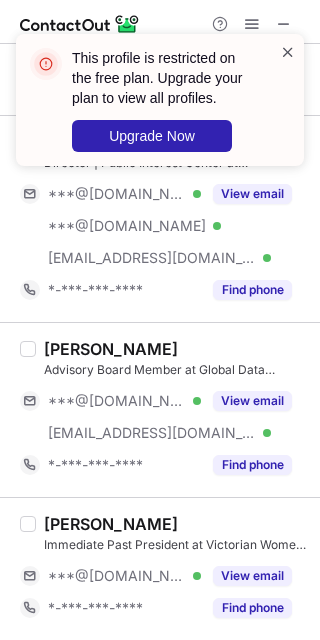 click at bounding box center (288, 52) 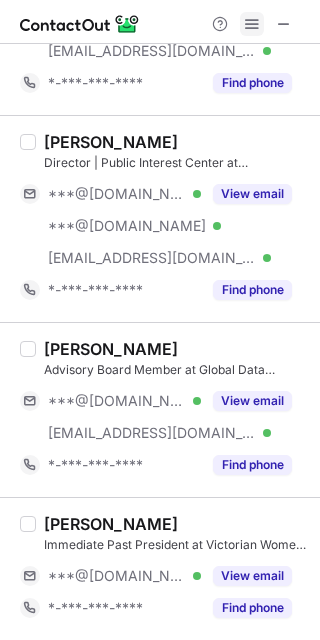 click at bounding box center [252, 24] 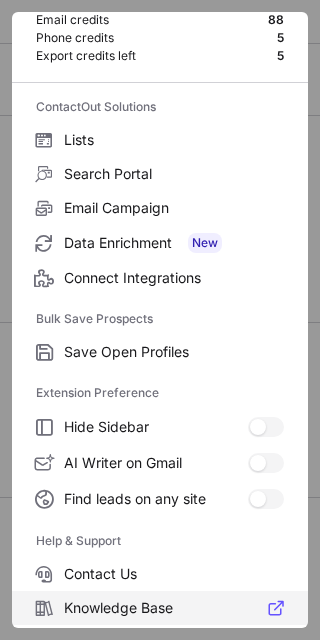 scroll, scrollTop: 193, scrollLeft: 0, axis: vertical 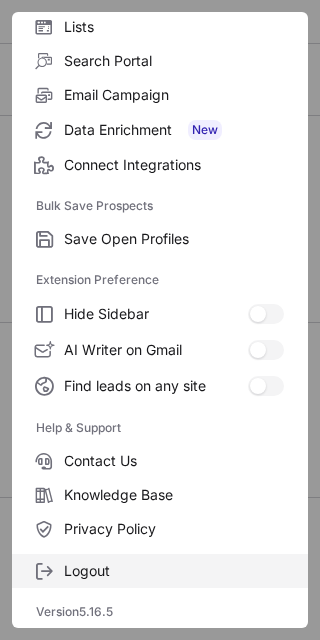 click on "Logout" at bounding box center [174, 571] 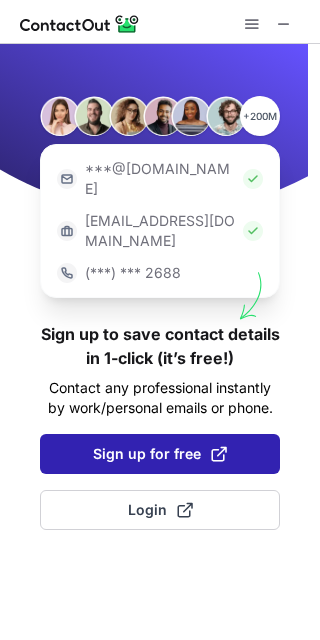 click on "Sign up for free" at bounding box center [160, 454] 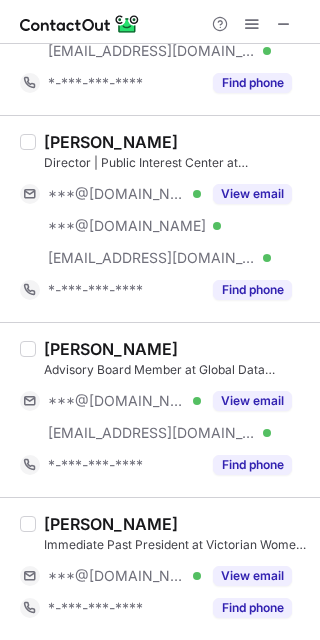 scroll, scrollTop: 3751, scrollLeft: 0, axis: vertical 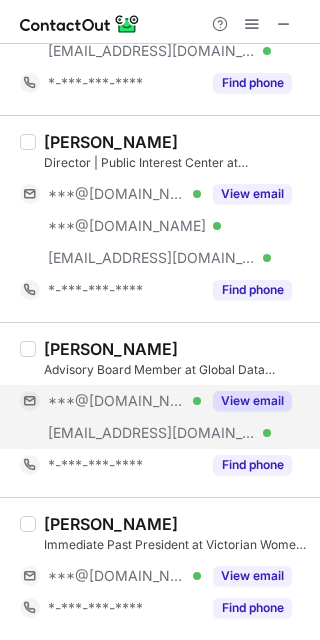 click on "***@[DOMAIN_NAME] Verified" at bounding box center (110, 401) 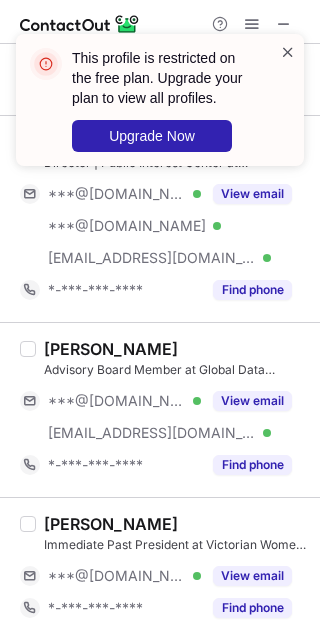click at bounding box center (288, 52) 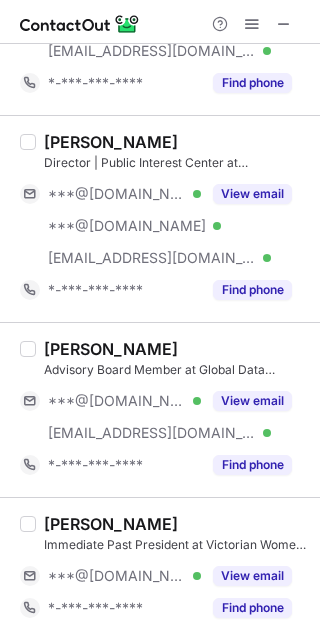 scroll, scrollTop: 3718, scrollLeft: 0, axis: vertical 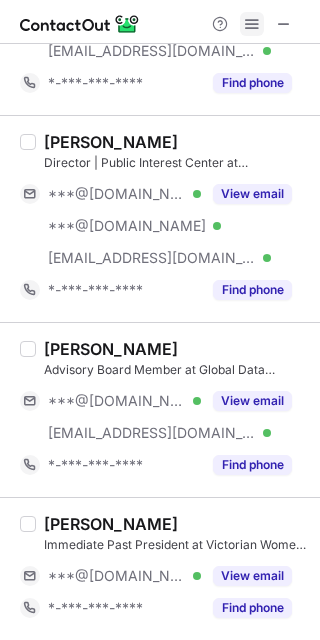 click at bounding box center (252, 24) 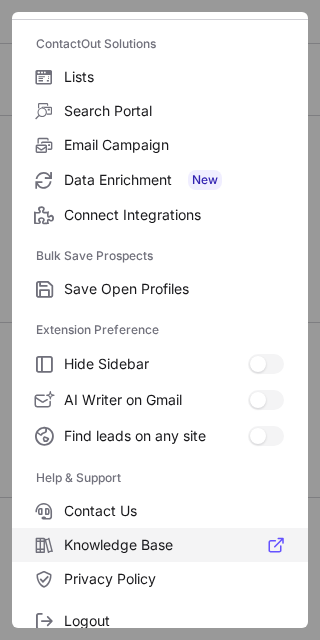 scroll, scrollTop: 193, scrollLeft: 0, axis: vertical 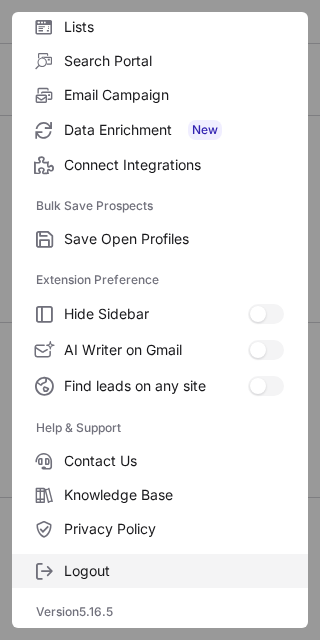 click on "Logout" at bounding box center [174, 571] 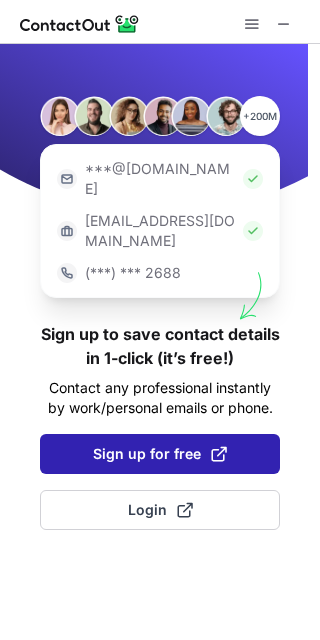 click on "Sign up for free" at bounding box center [160, 454] 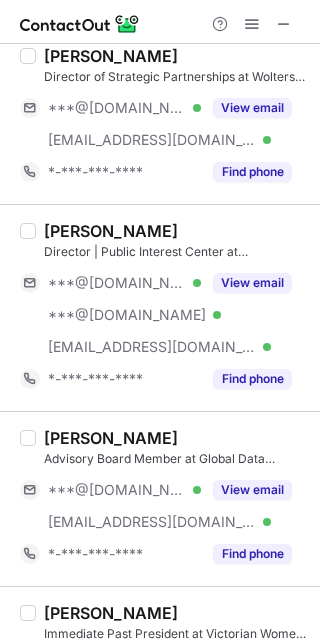 scroll, scrollTop: 3751, scrollLeft: 0, axis: vertical 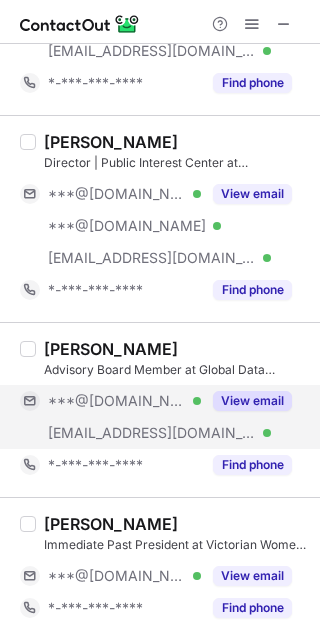 click on "***@[DOMAIN_NAME]" at bounding box center (117, 401) 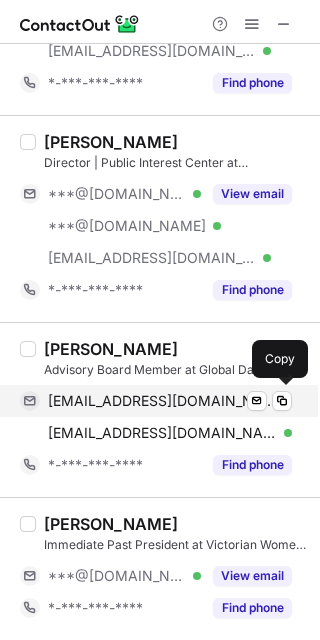 click on "[EMAIL_ADDRESS][DOMAIN_NAME]" at bounding box center [162, 401] 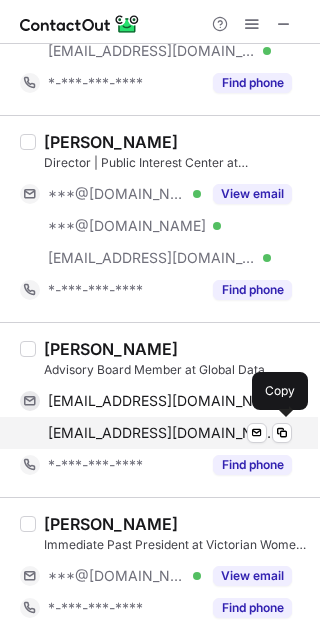 click on "[EMAIL_ADDRESS][DOMAIN_NAME]" at bounding box center (162, 433) 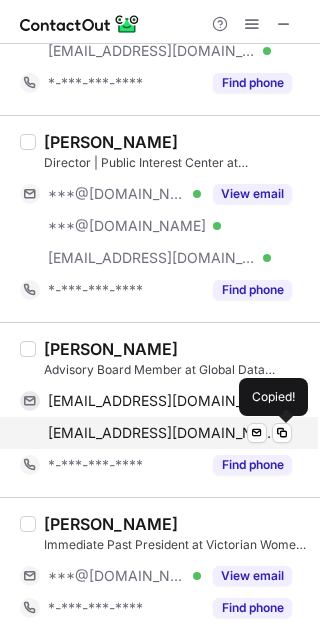 click on "[EMAIL_ADDRESS][DOMAIN_NAME]" at bounding box center [162, 433] 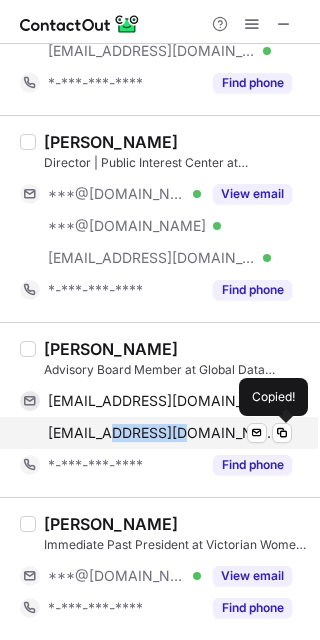 click on "[EMAIL_ADDRESS][DOMAIN_NAME]" at bounding box center (162, 433) 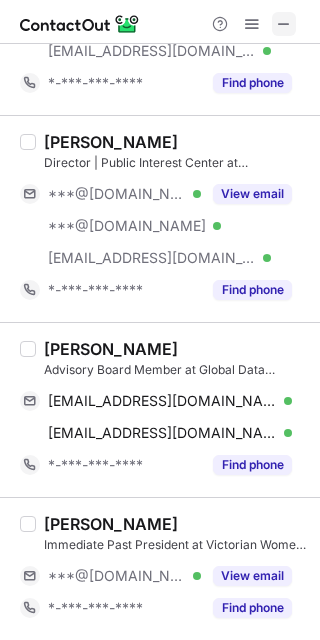 drag, startPoint x: 286, startPoint y: 9, endPoint x: 286, endPoint y: 32, distance: 23 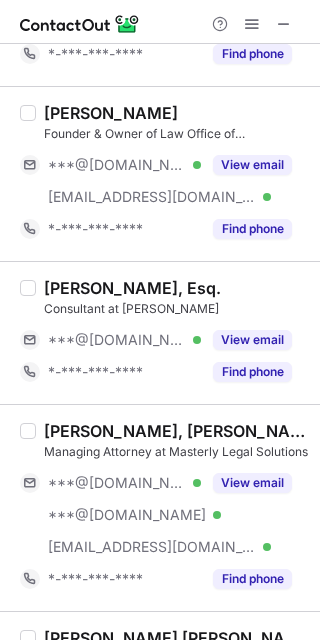 scroll, scrollTop: 0, scrollLeft: 0, axis: both 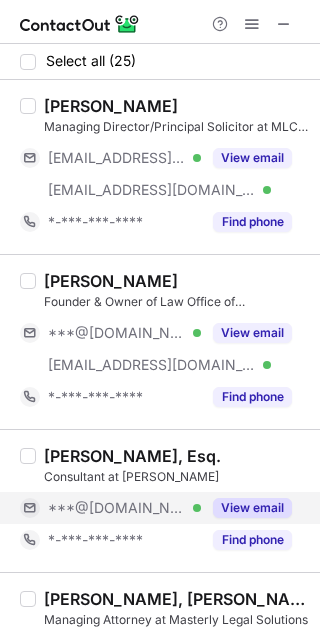 click on "***@[DOMAIN_NAME]" at bounding box center (117, 508) 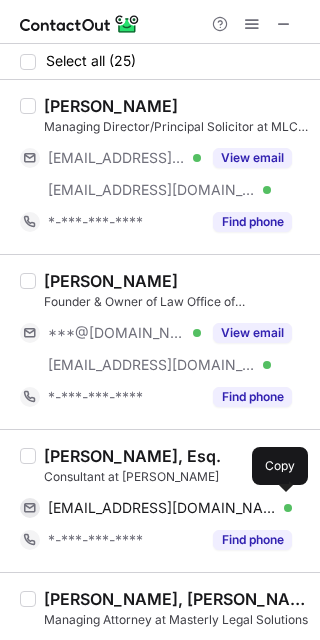 click on "[EMAIL_ADDRESS][DOMAIN_NAME]" at bounding box center (162, 508) 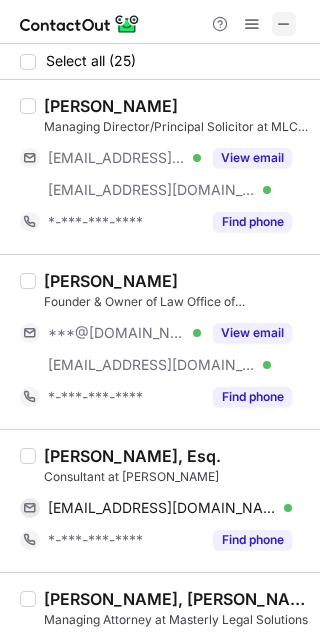 click at bounding box center [284, 24] 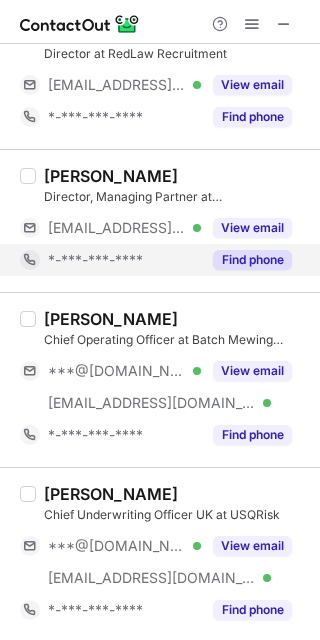 scroll, scrollTop: 3560, scrollLeft: 0, axis: vertical 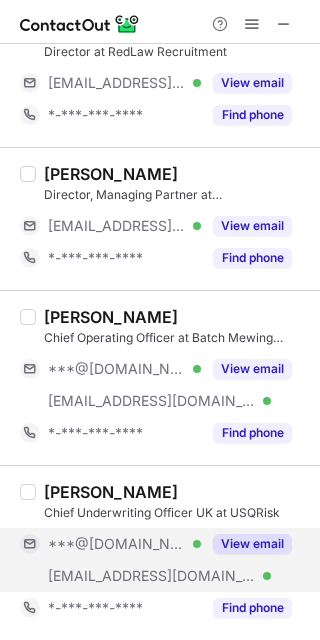 click on "***@[DOMAIN_NAME]" at bounding box center (117, 544) 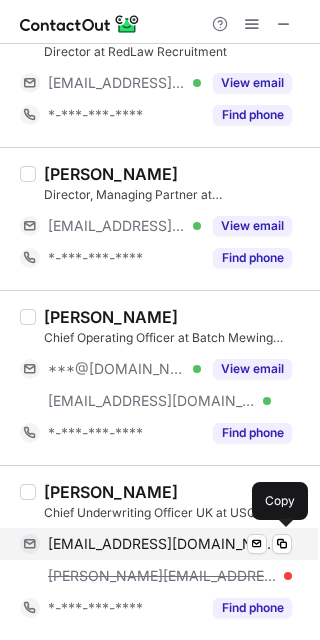 click on "[EMAIL_ADDRESS][DOMAIN_NAME]" at bounding box center [162, 544] 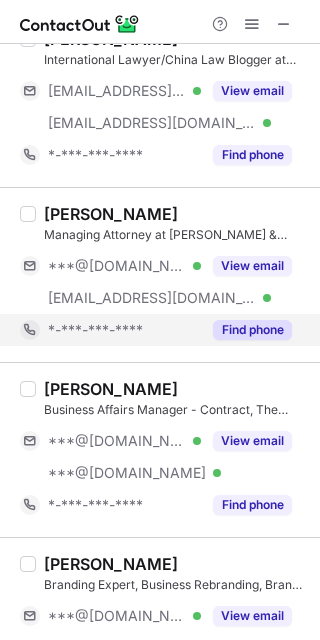 scroll, scrollTop: 1481, scrollLeft: 0, axis: vertical 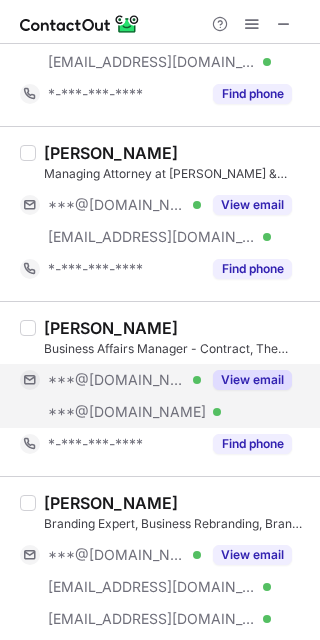click on "***@[DOMAIN_NAME]" at bounding box center [117, 380] 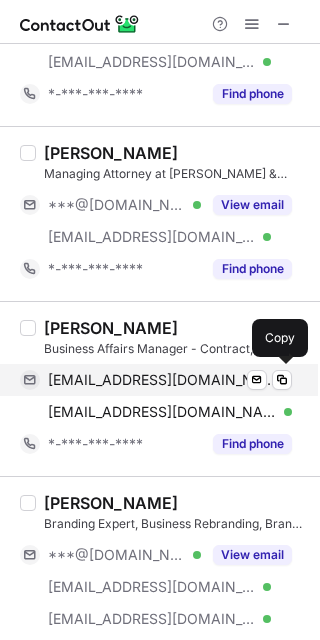click on "[EMAIL_ADDRESS][DOMAIN_NAME]" at bounding box center [162, 380] 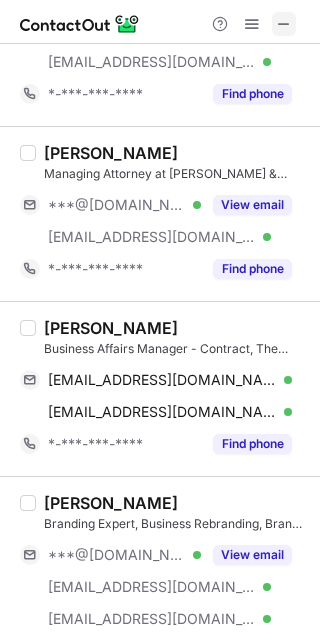 click at bounding box center (284, 24) 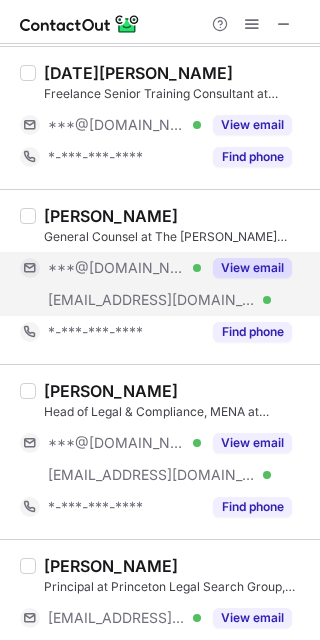 scroll, scrollTop: 2962, scrollLeft: 0, axis: vertical 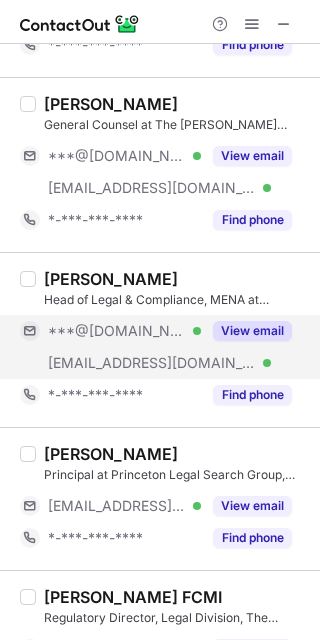 click on "***@[DOMAIN_NAME]" at bounding box center [117, 331] 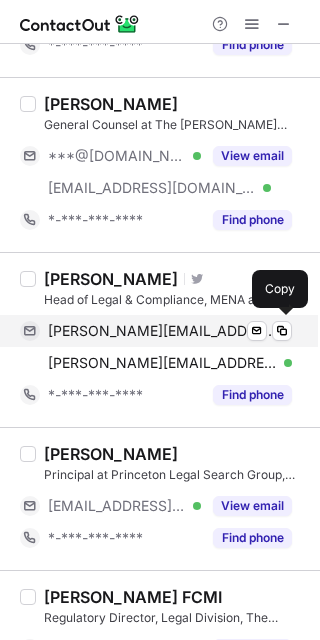 click on "[PERSON_NAME][EMAIL_ADDRESS][DOMAIN_NAME]" at bounding box center [162, 331] 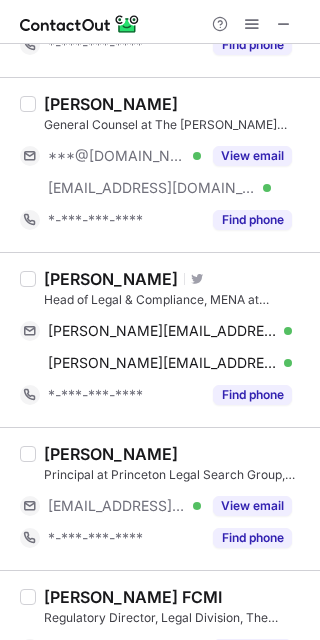 click on "Principal at Princeton Legal Search Group, LLC" at bounding box center (176, 475) 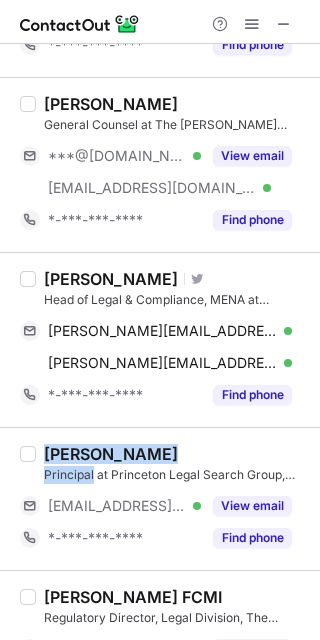 drag, startPoint x: 61, startPoint y: 473, endPoint x: 56, endPoint y: 462, distance: 12.083046 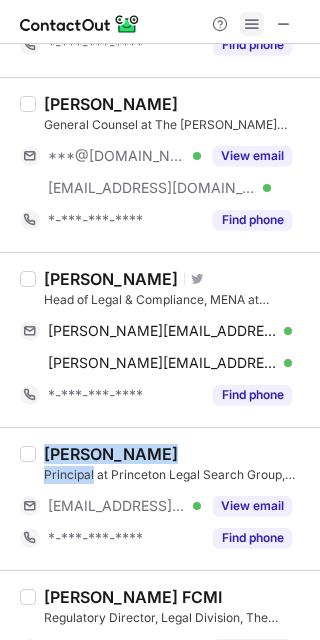 click at bounding box center [252, 24] 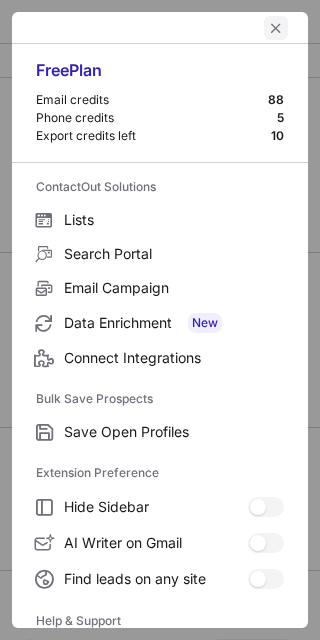 click at bounding box center [276, 28] 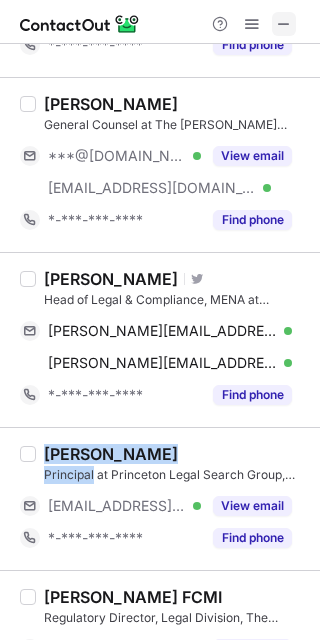 click at bounding box center (284, 24) 